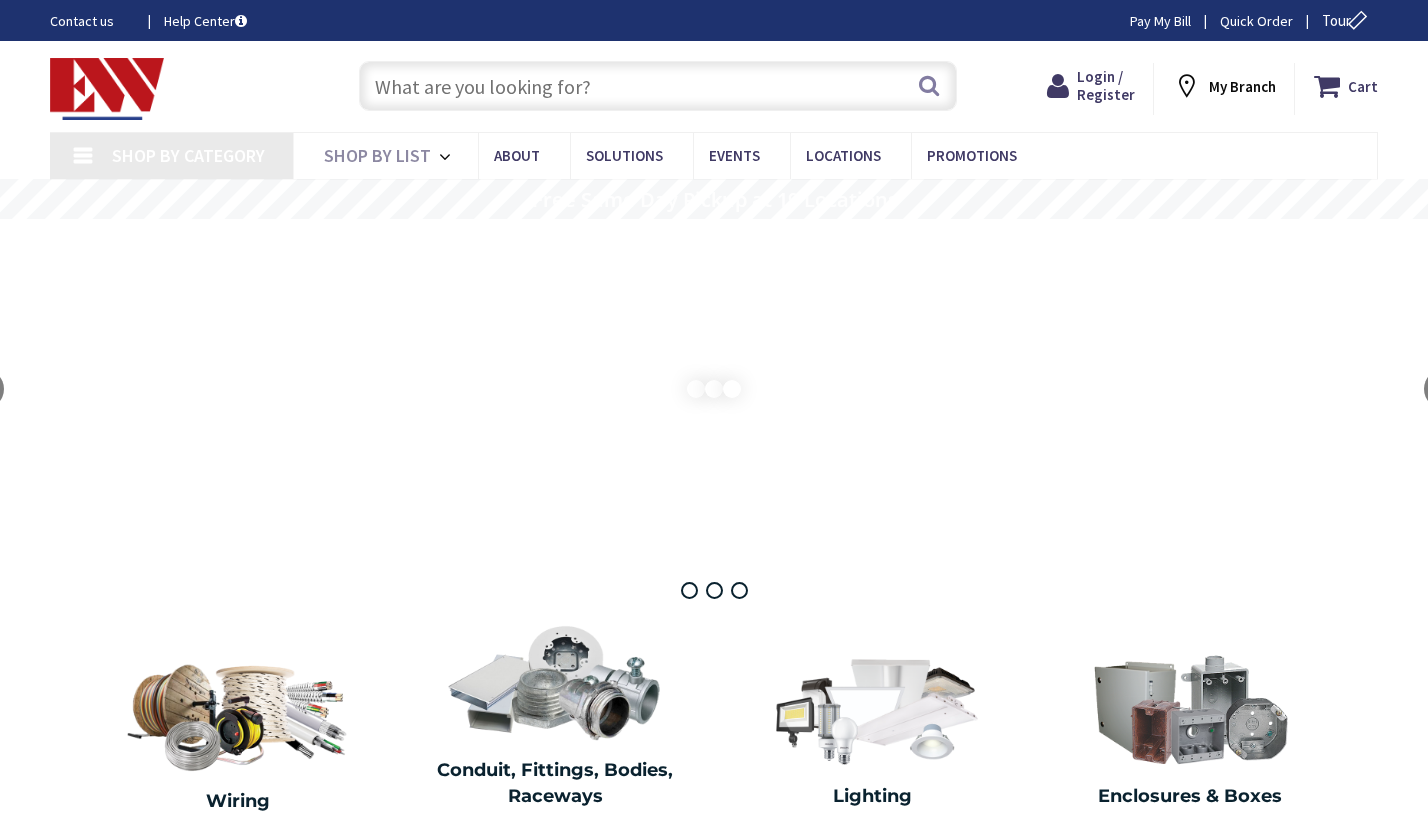 scroll, scrollTop: 0, scrollLeft: 0, axis: both 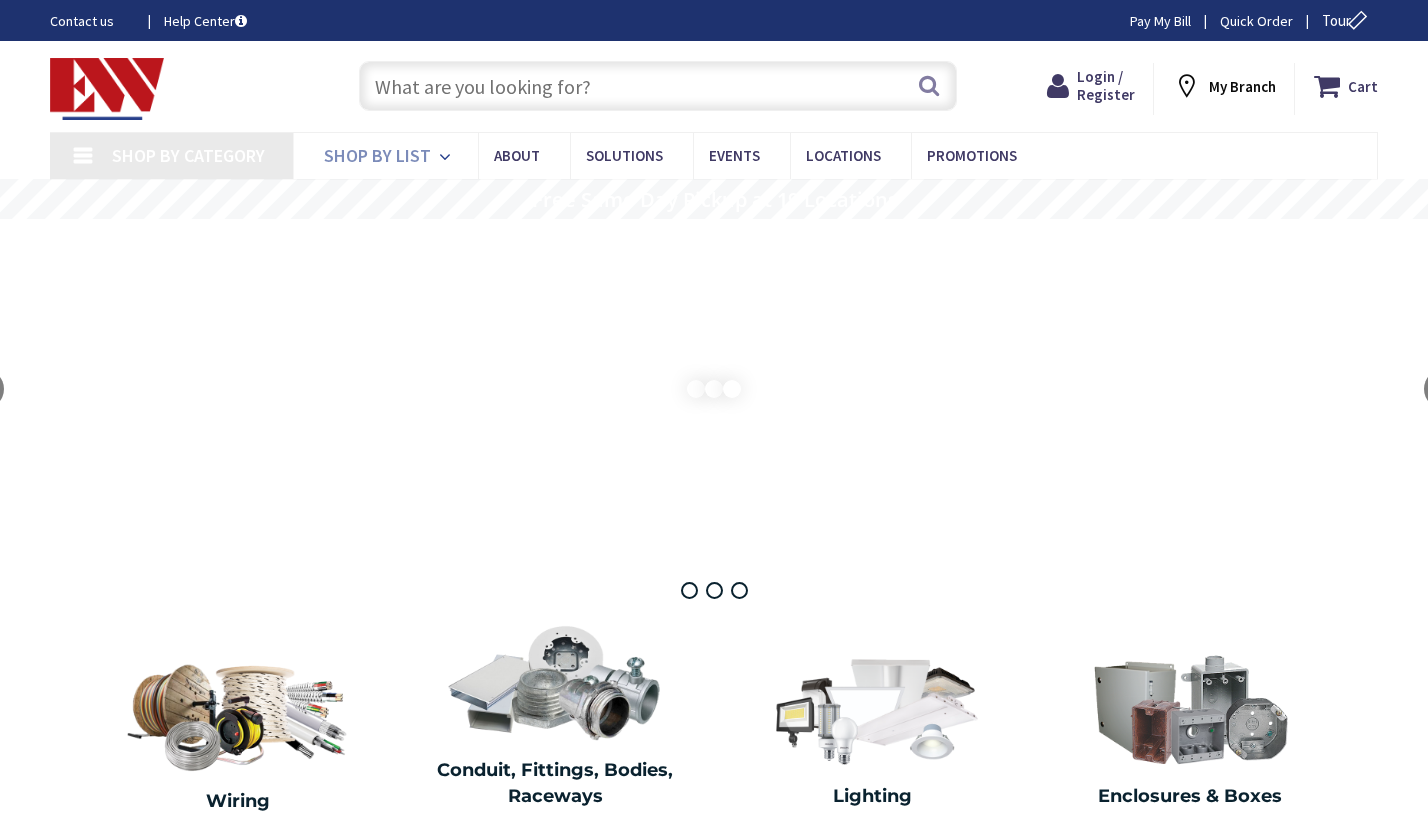 click on "Shop By List" at bounding box center [377, 155] 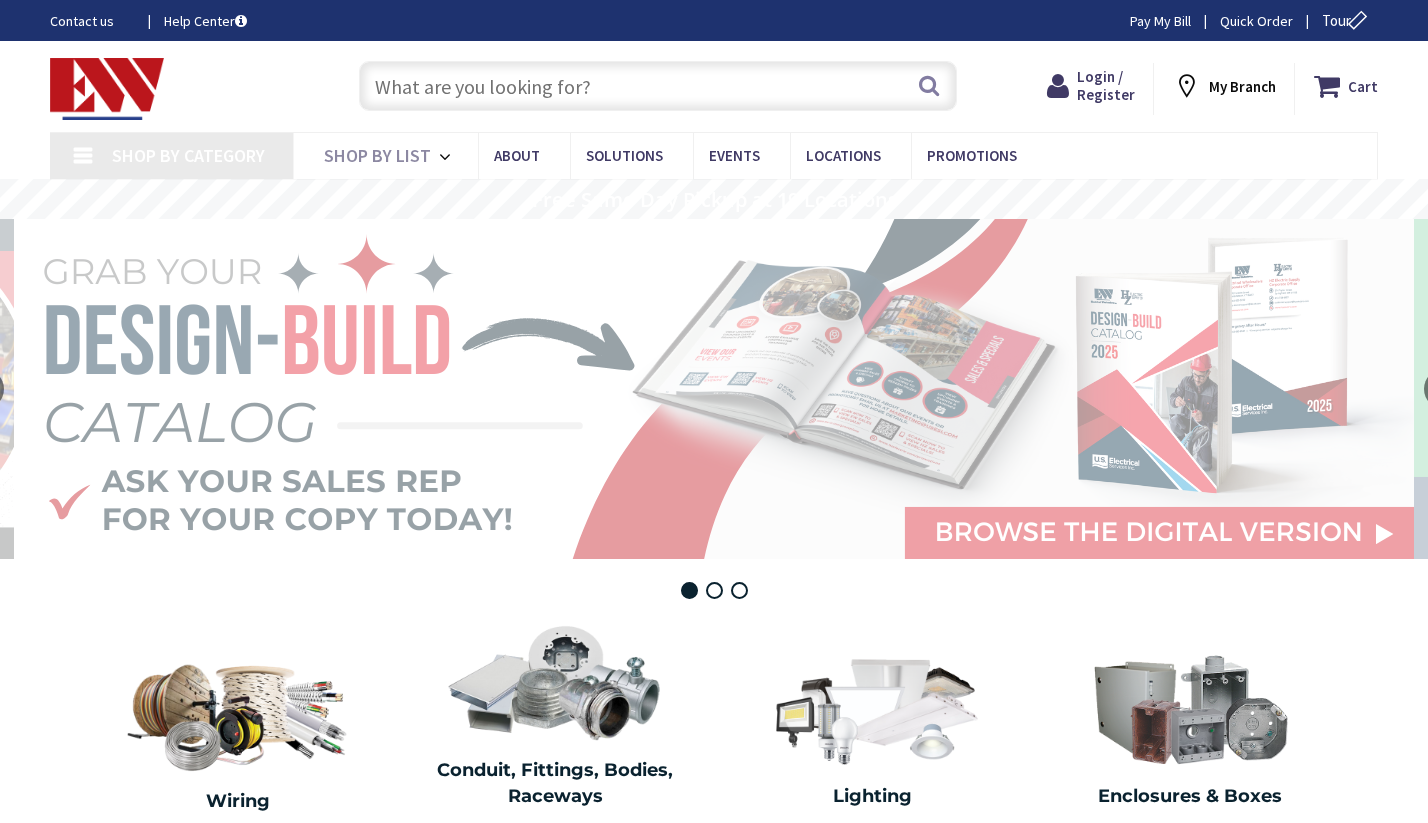 click at bounding box center [658, 86] 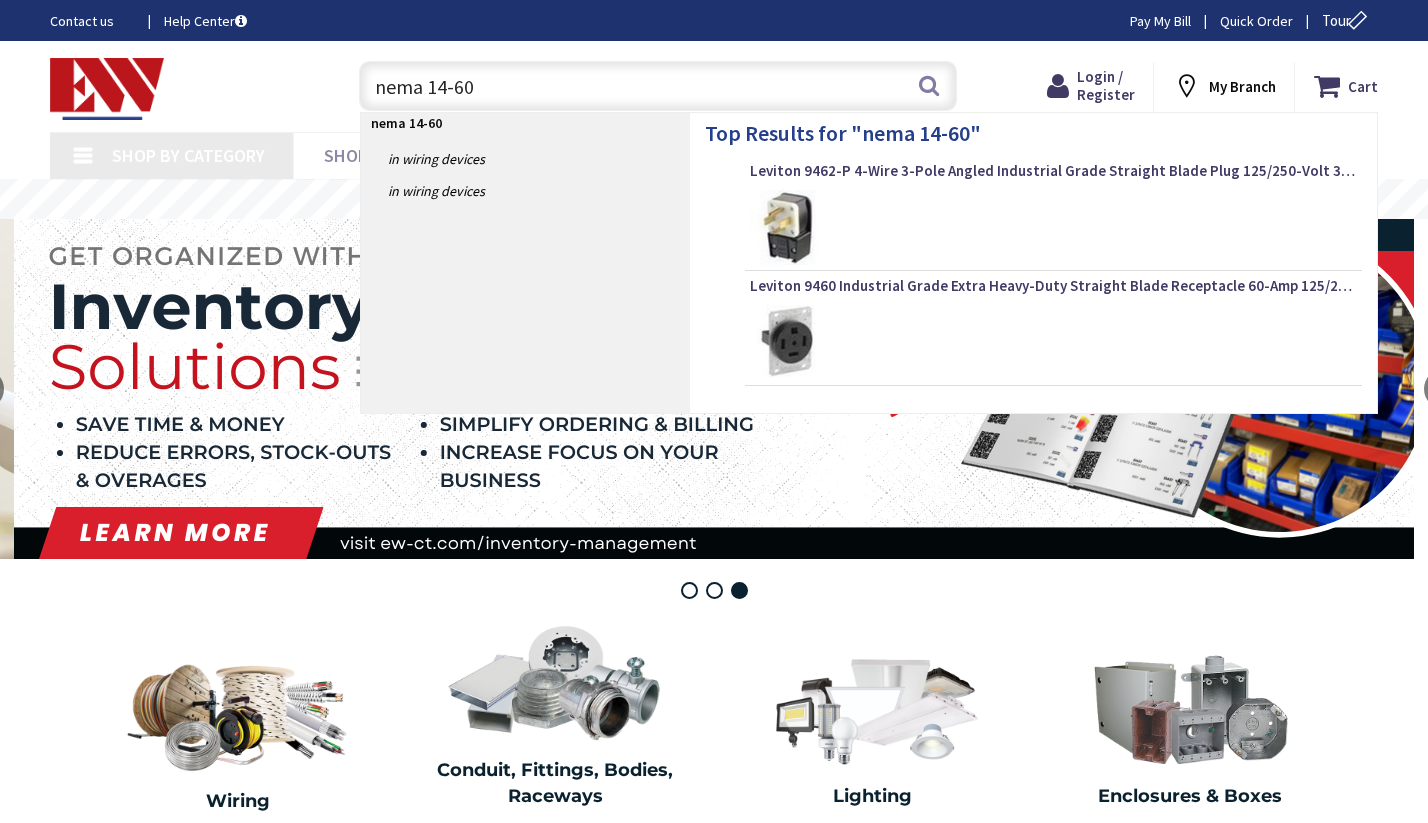 type on "nema 14-60" 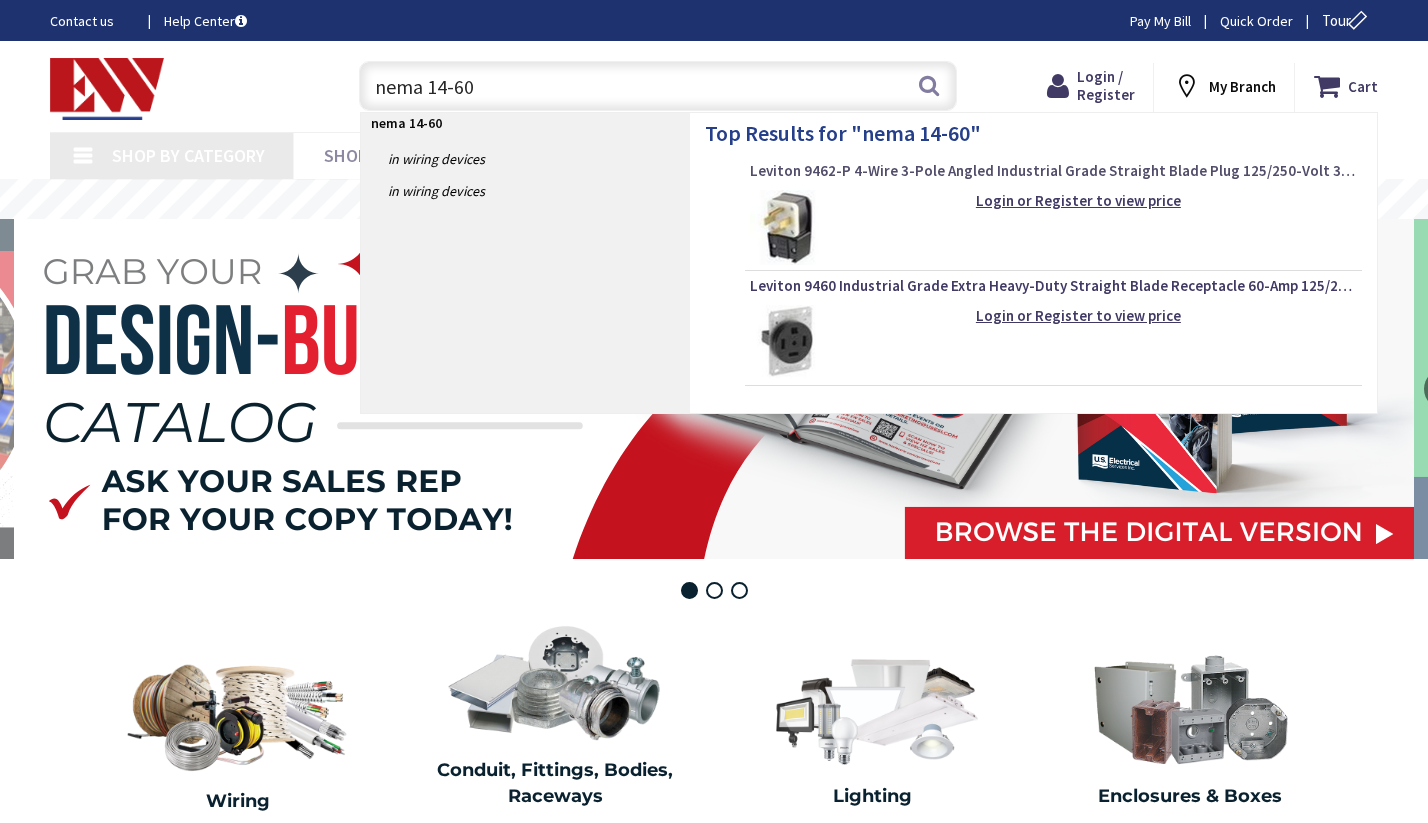 click on "Leviton 9462-P 4-Wire 3-Pole Angled Industrial Grade Straight Blade Plug 125/250-Volt 3-Phase  60 -Amp  NEMA 14 -60P Black" at bounding box center (1053, 171) 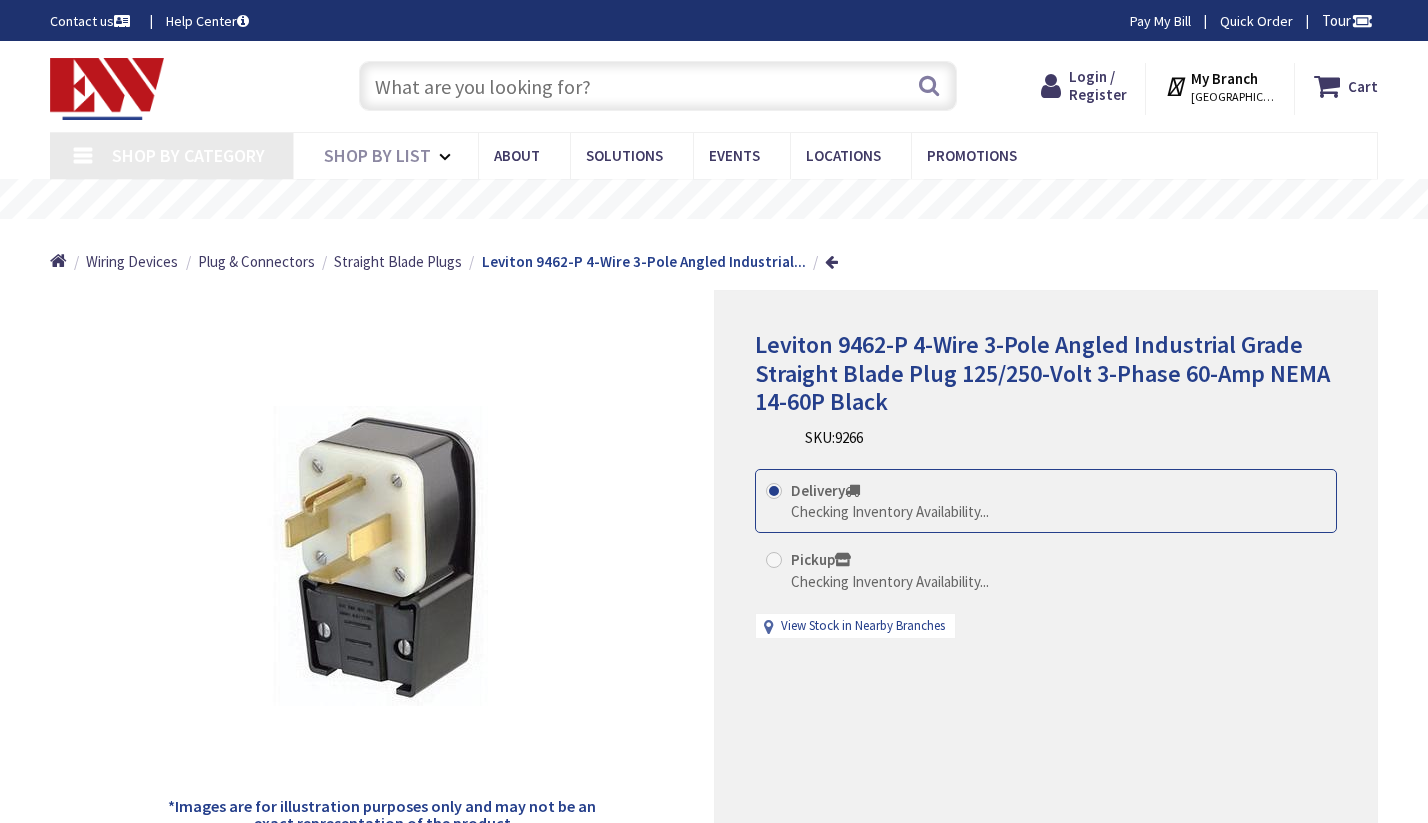 scroll, scrollTop: 0, scrollLeft: 0, axis: both 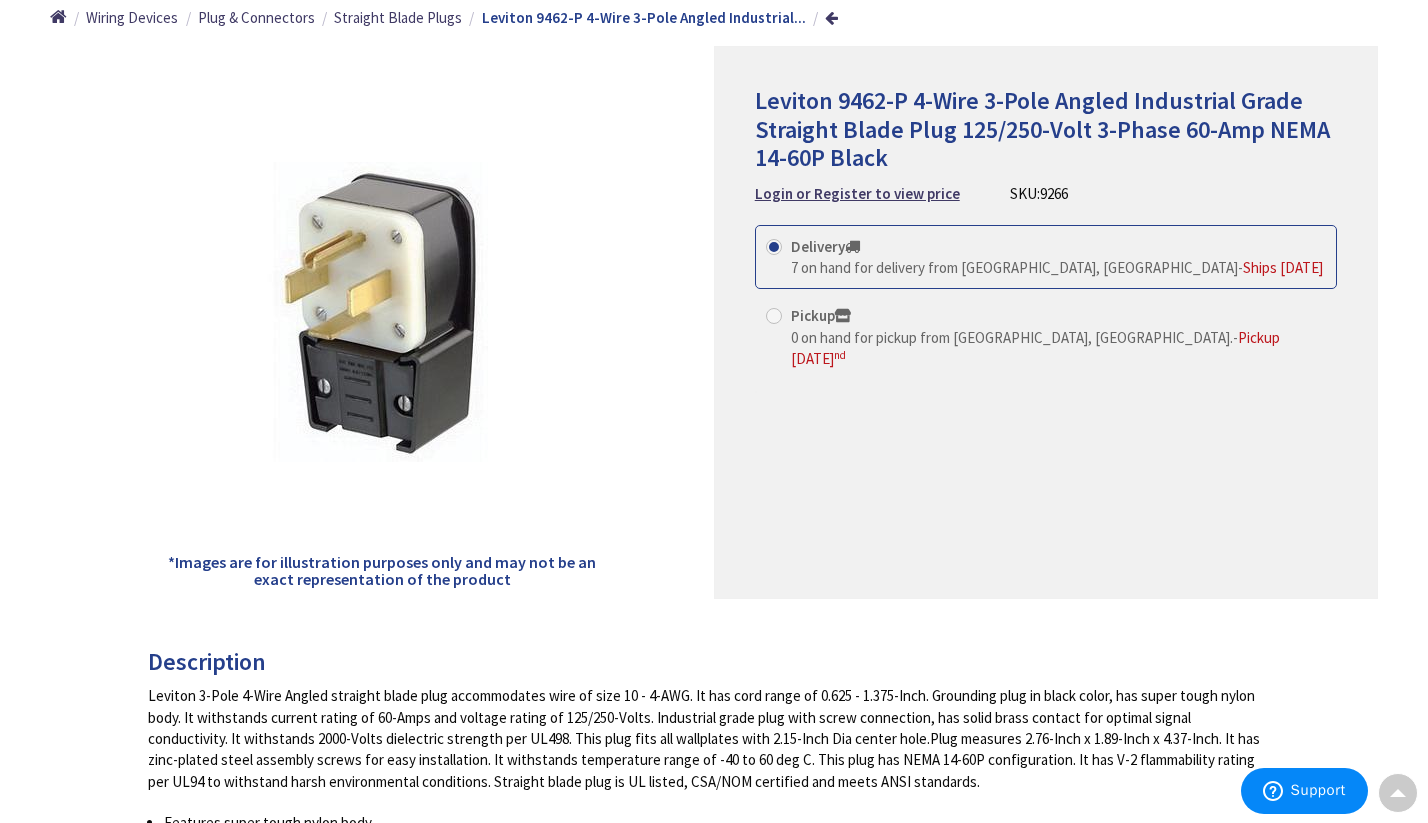 click at bounding box center [774, 316] 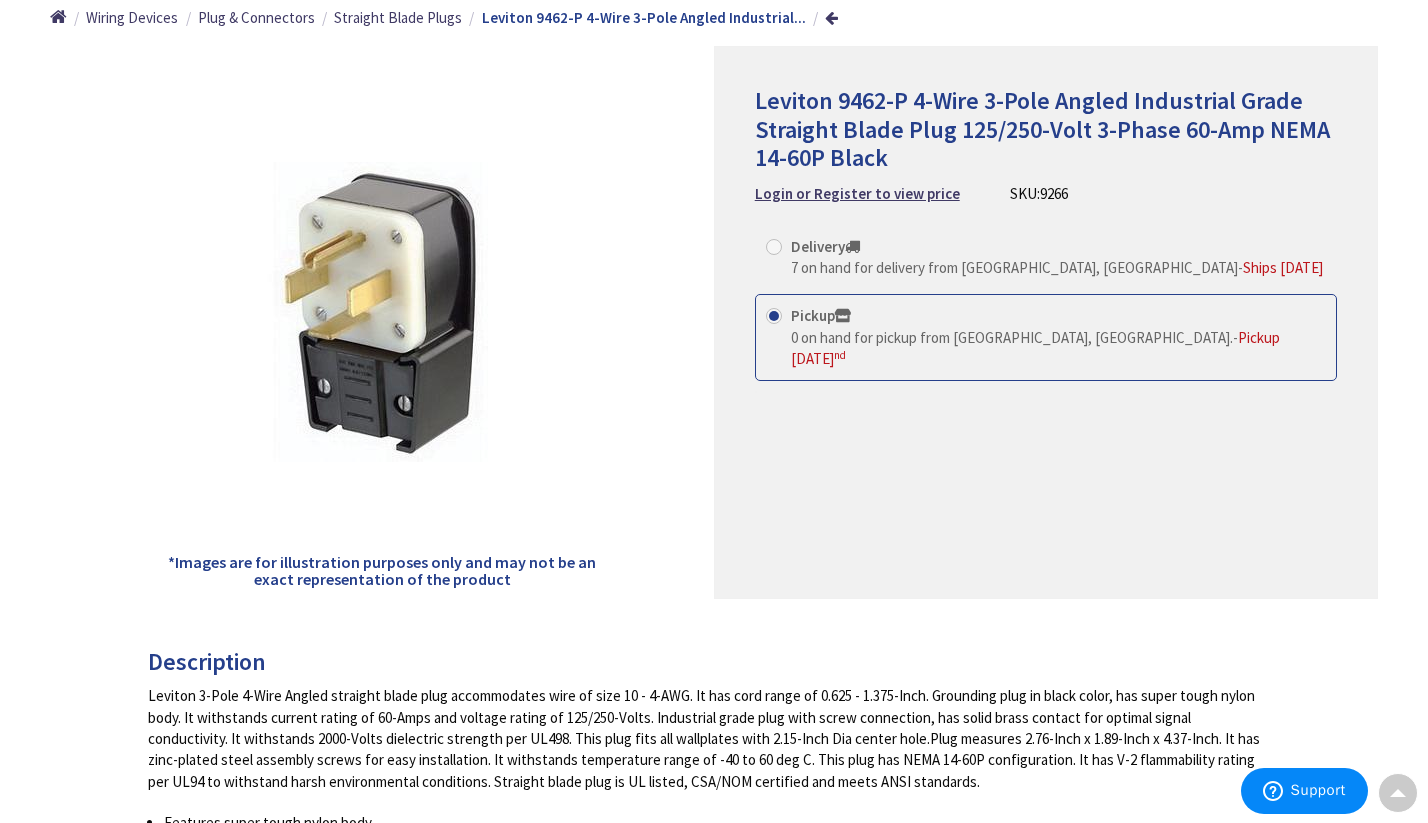 click on "Pickup
0 on hand for pickup from Windsor, CT.
-  Pickup Wednesday, July 2 nd" at bounding box center [1046, 337] 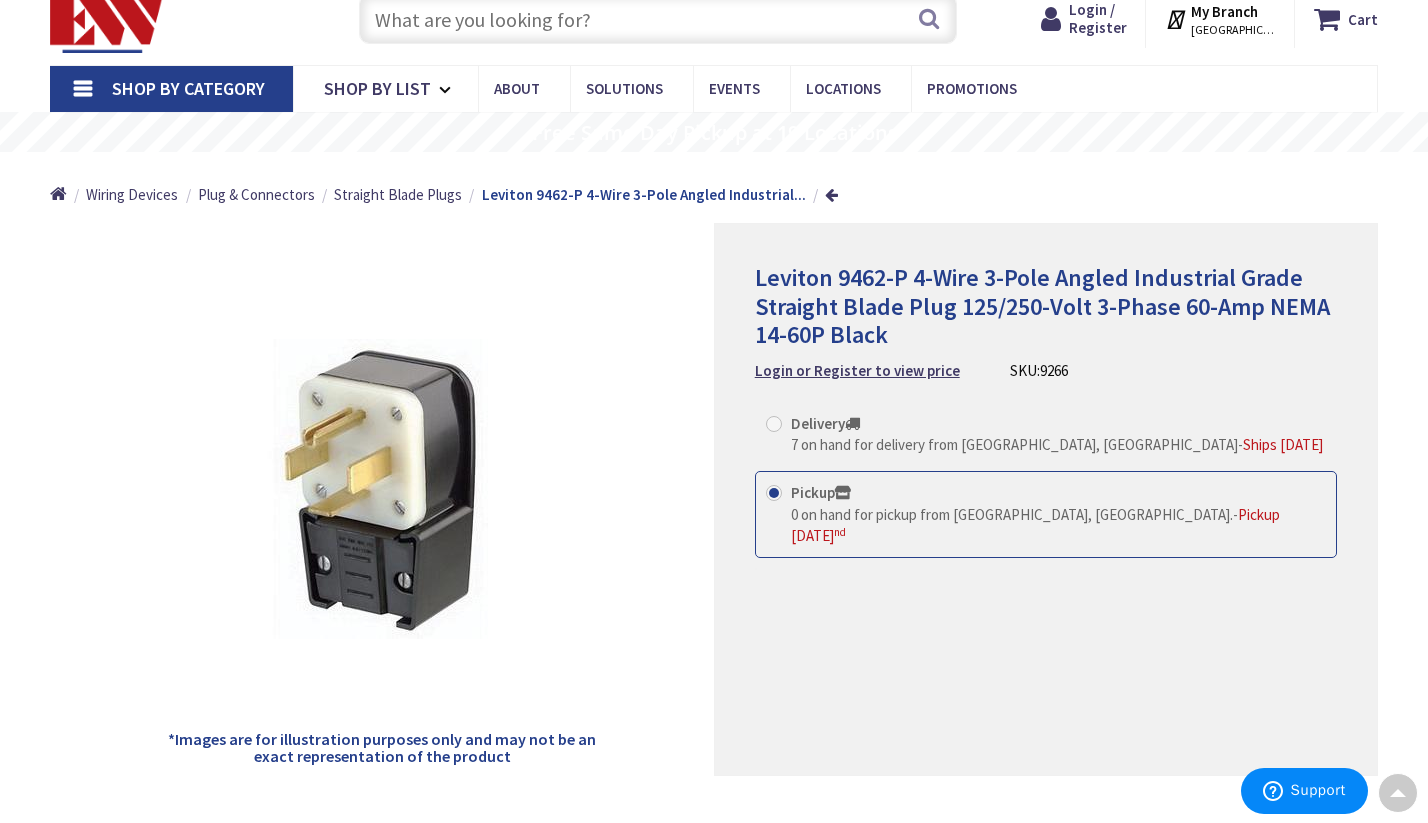 scroll, scrollTop: 0, scrollLeft: 0, axis: both 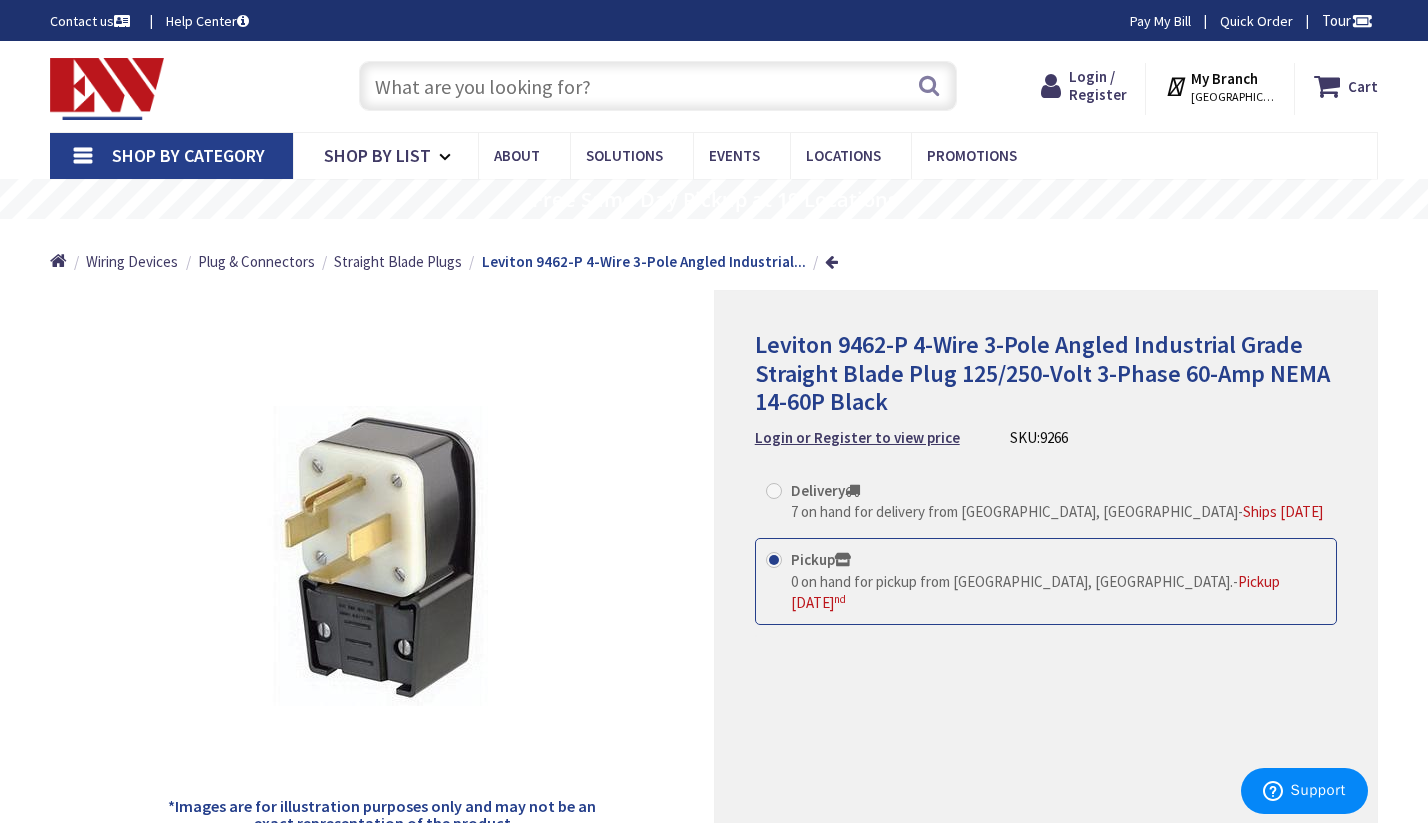 click on "WINDSOR, CT" at bounding box center (1233, 97) 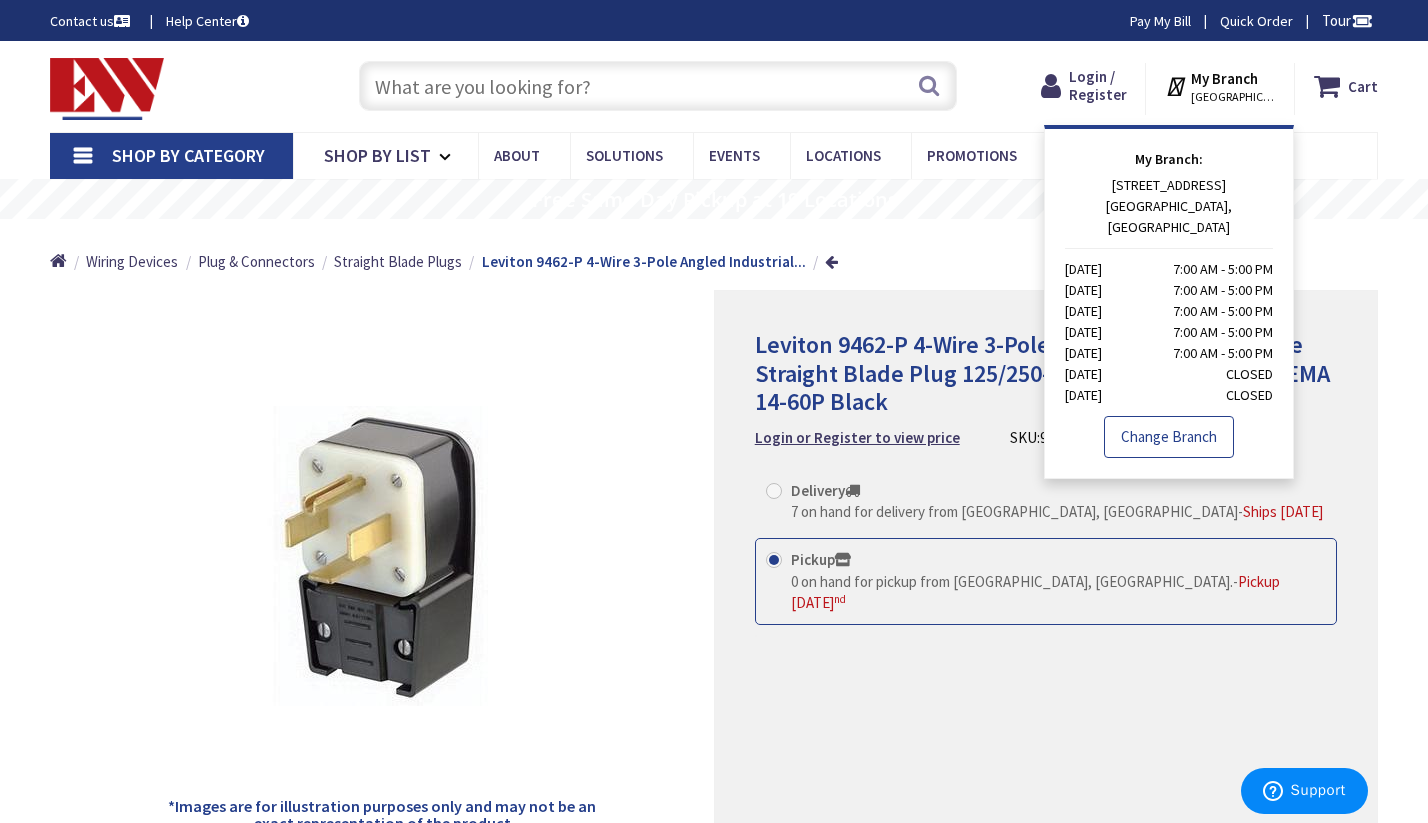 click on "Change Branch" at bounding box center (1169, 437) 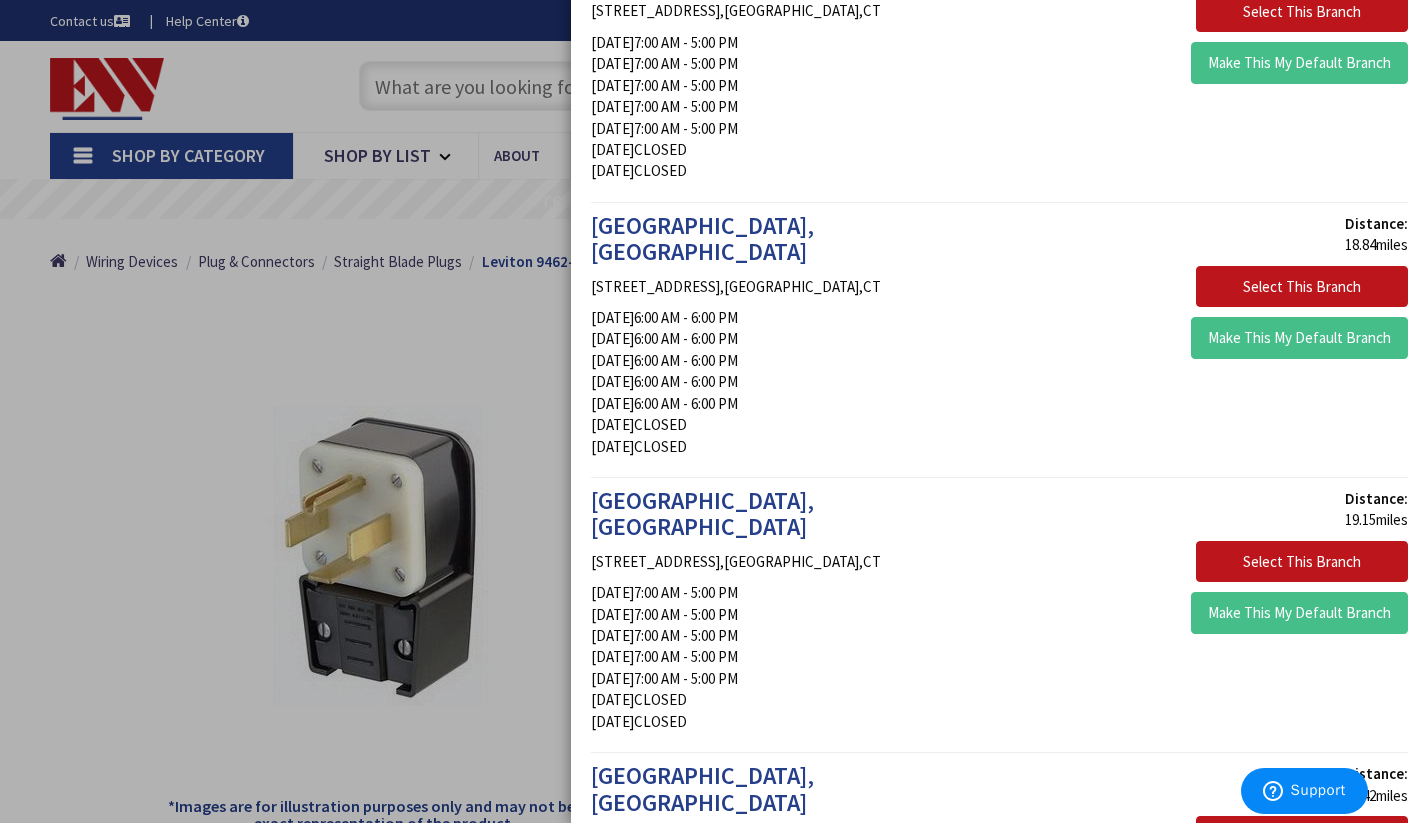 scroll, scrollTop: 1342, scrollLeft: 0, axis: vertical 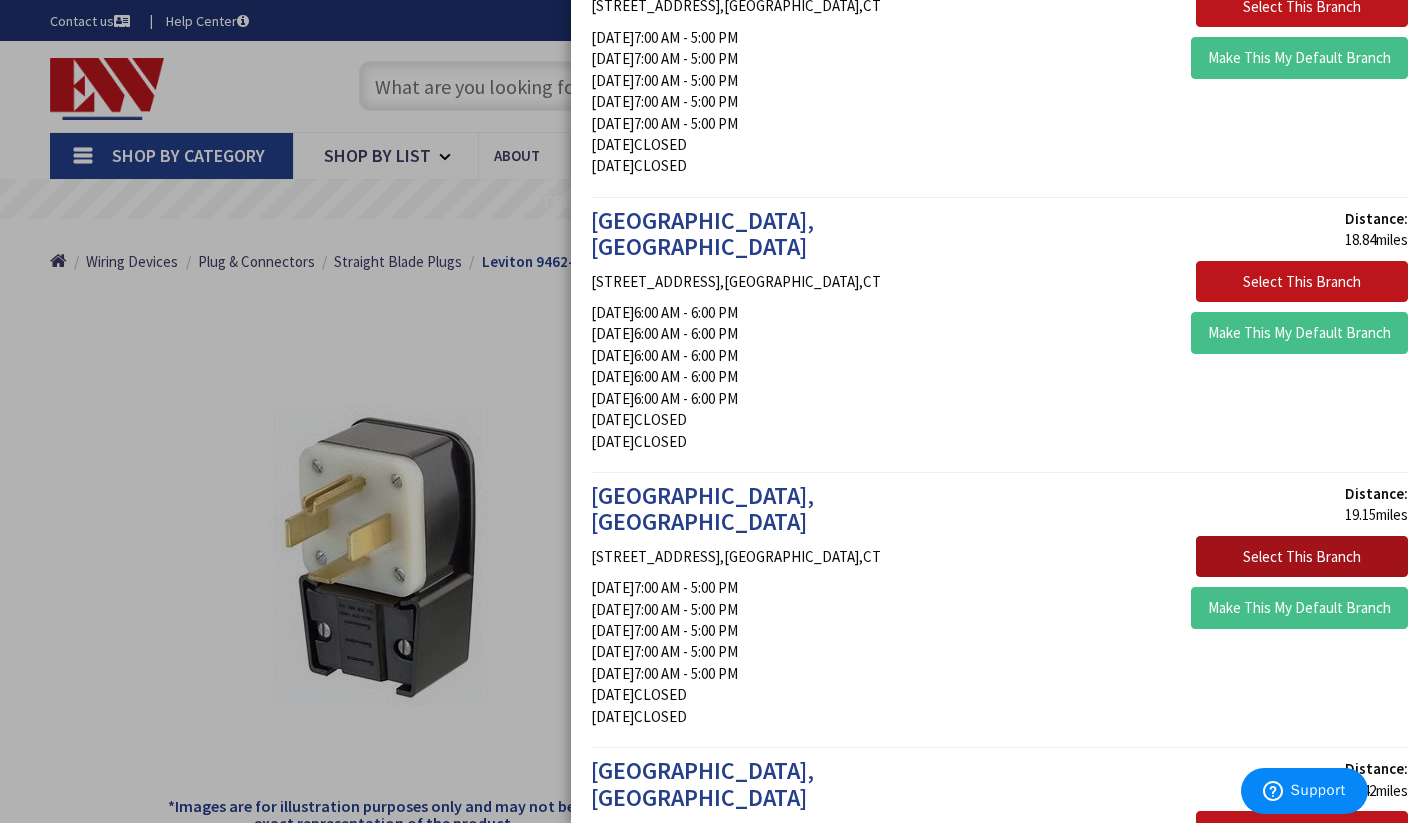 click on "Select This Branch" at bounding box center [1302, 557] 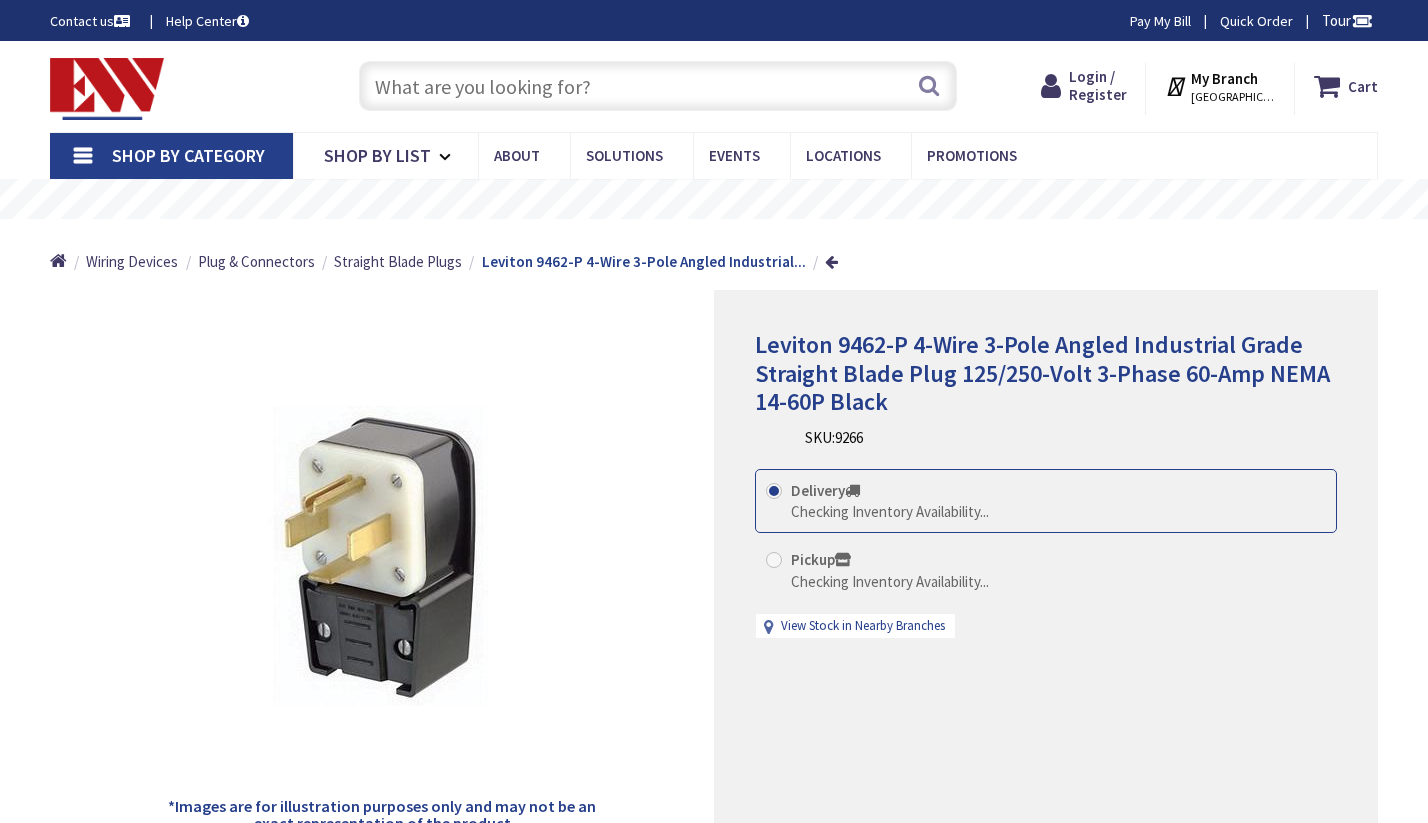 scroll, scrollTop: 0, scrollLeft: 0, axis: both 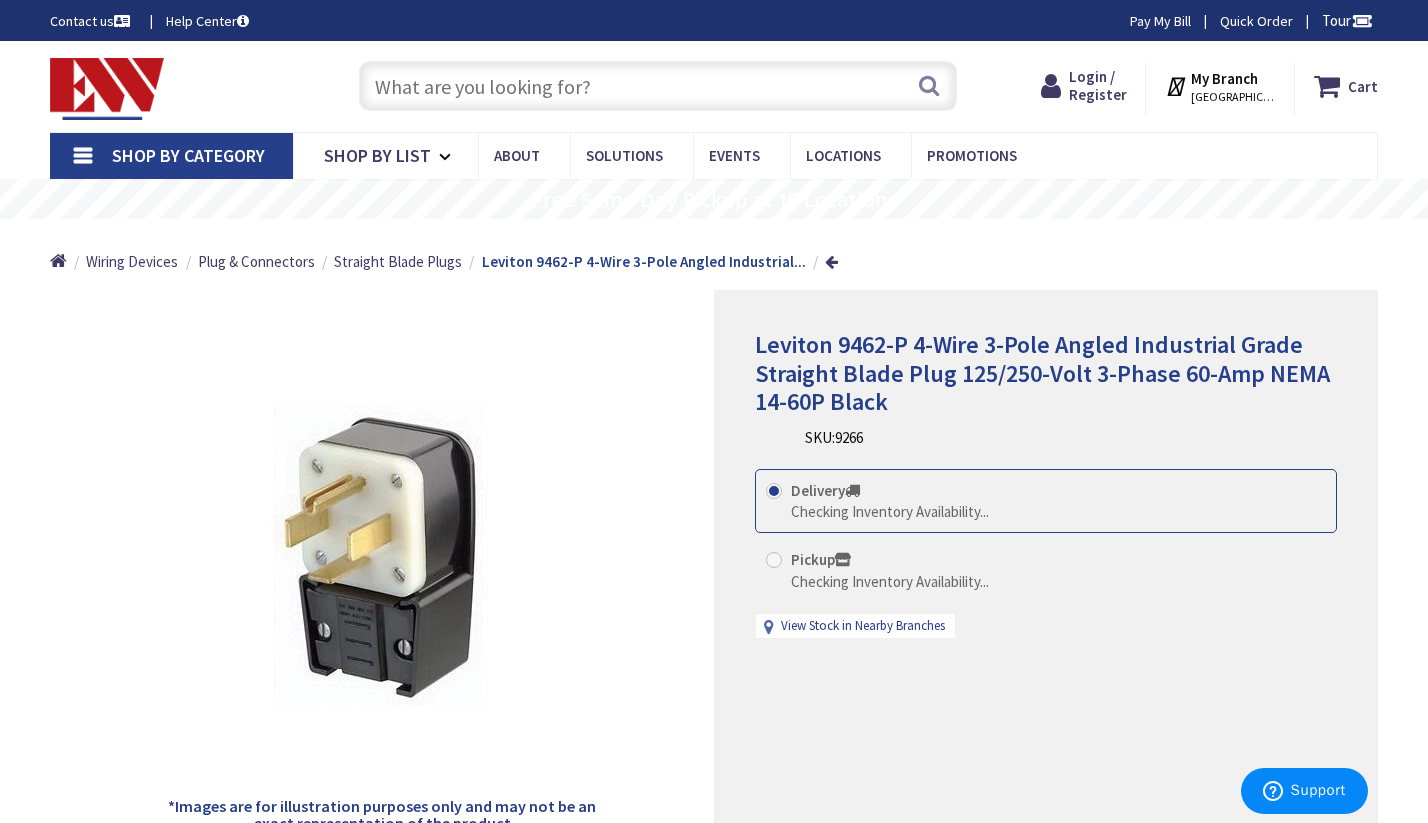 click at bounding box center (774, 560) 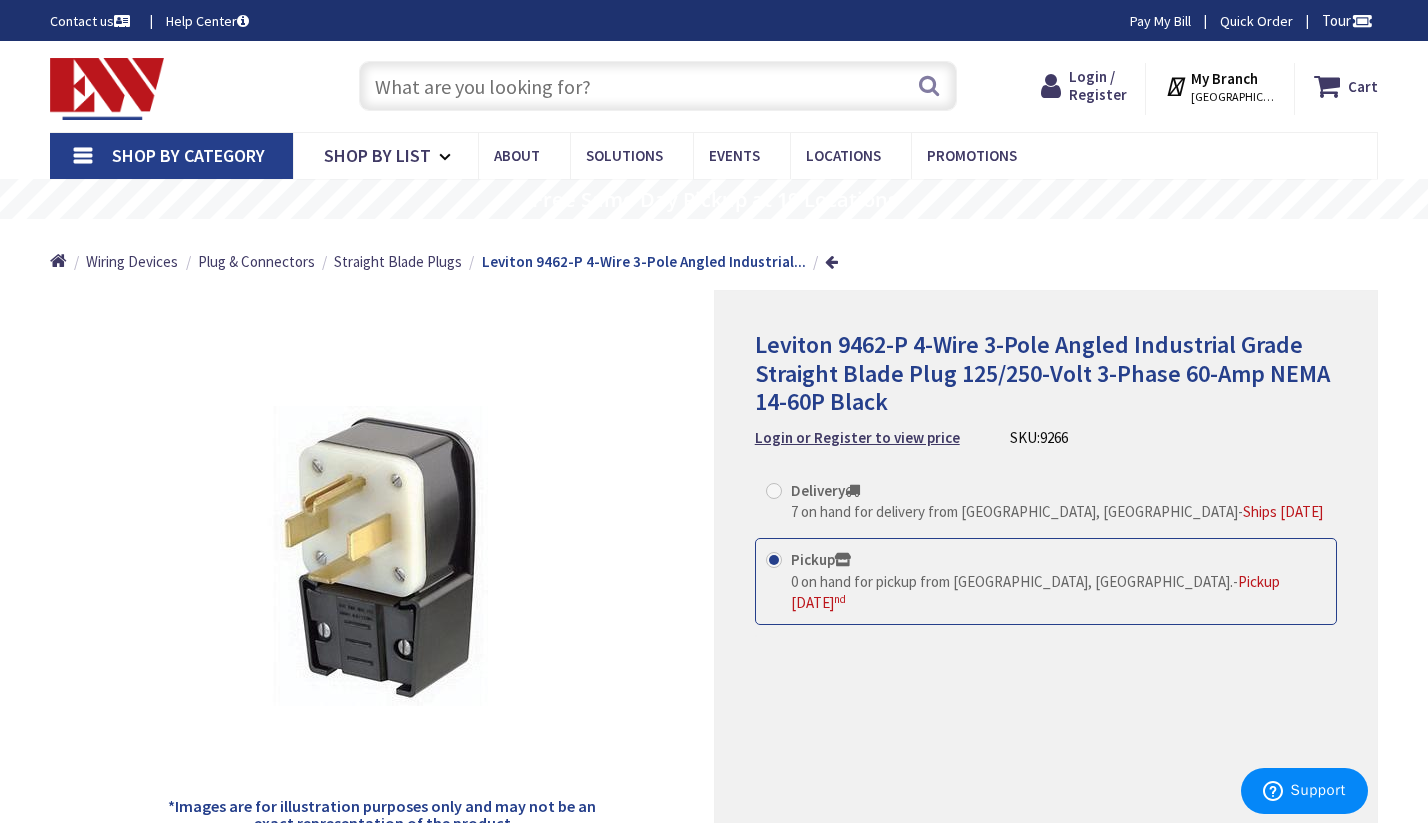 click on "My Branch" at bounding box center [1224, 78] 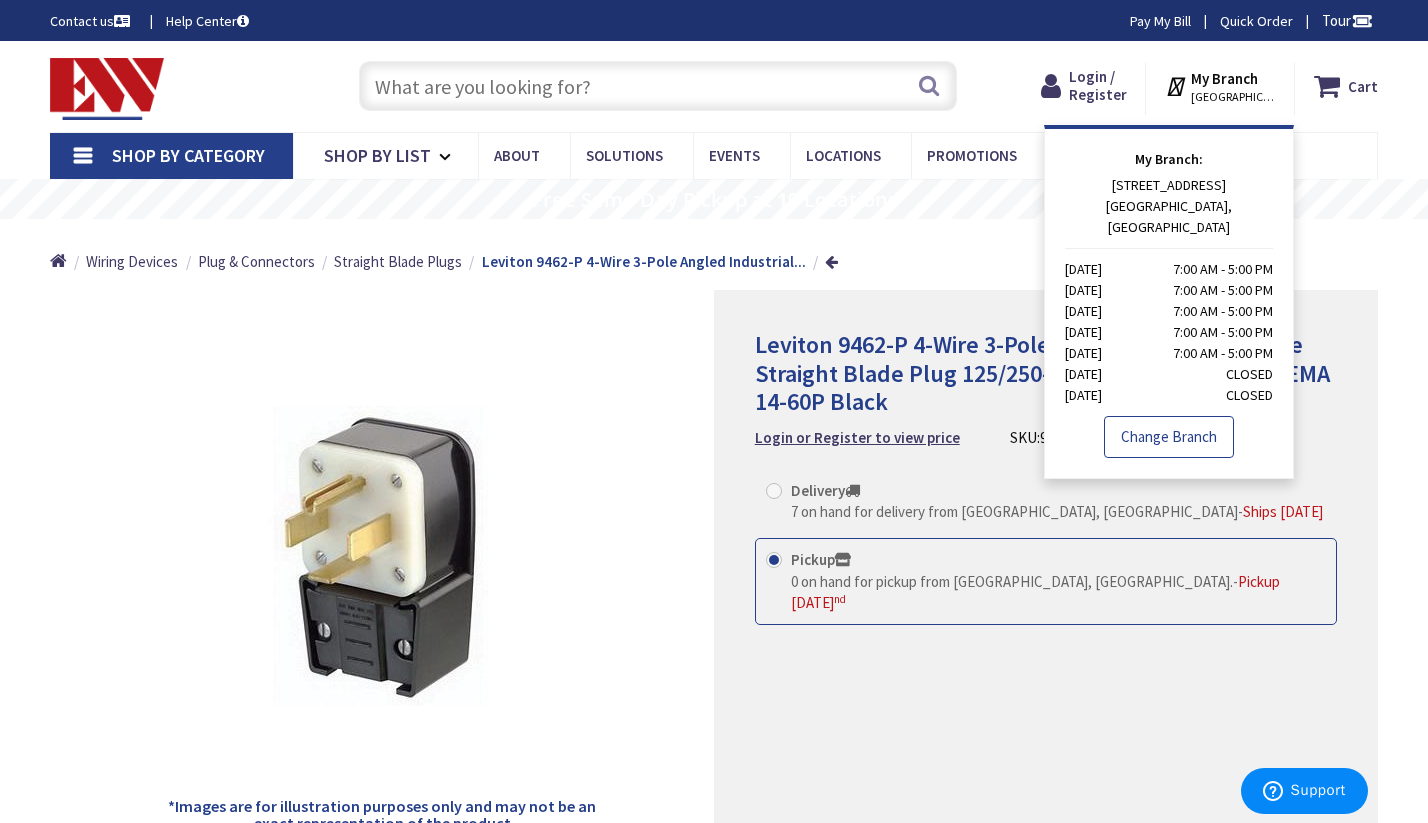 click on "Change Branch" at bounding box center [1169, 437] 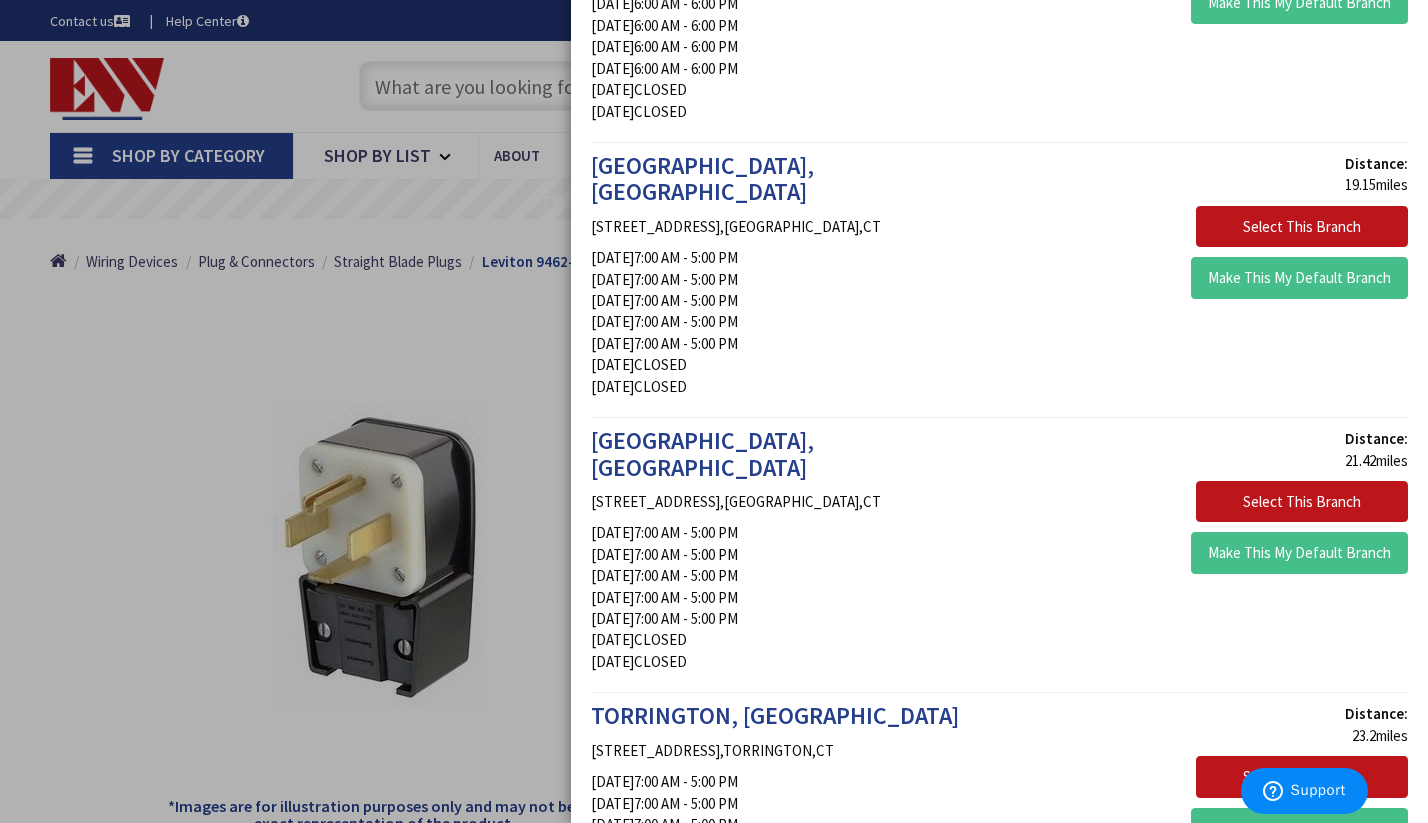 scroll, scrollTop: 1721, scrollLeft: 0, axis: vertical 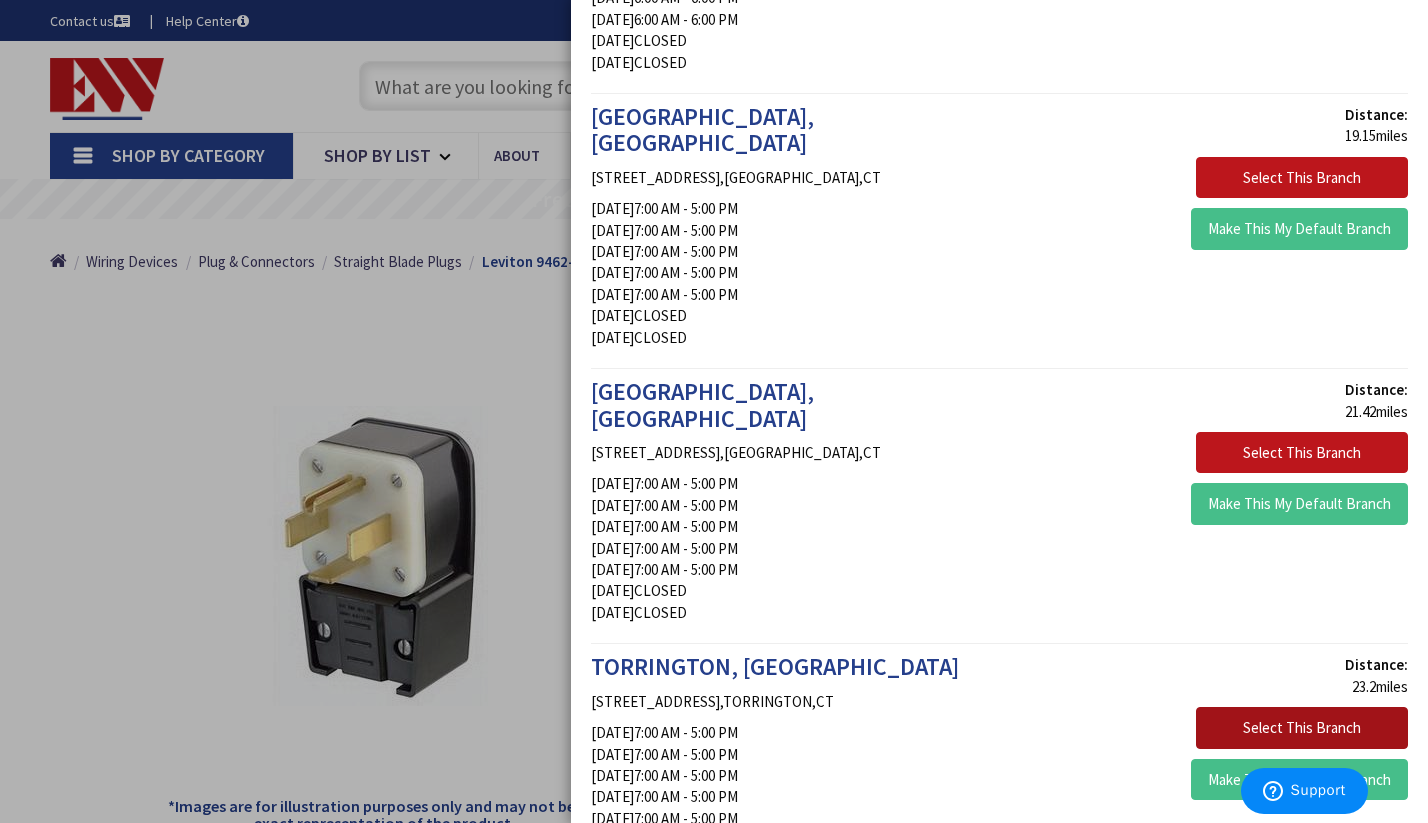 click on "Select This Branch" at bounding box center (1302, 728) 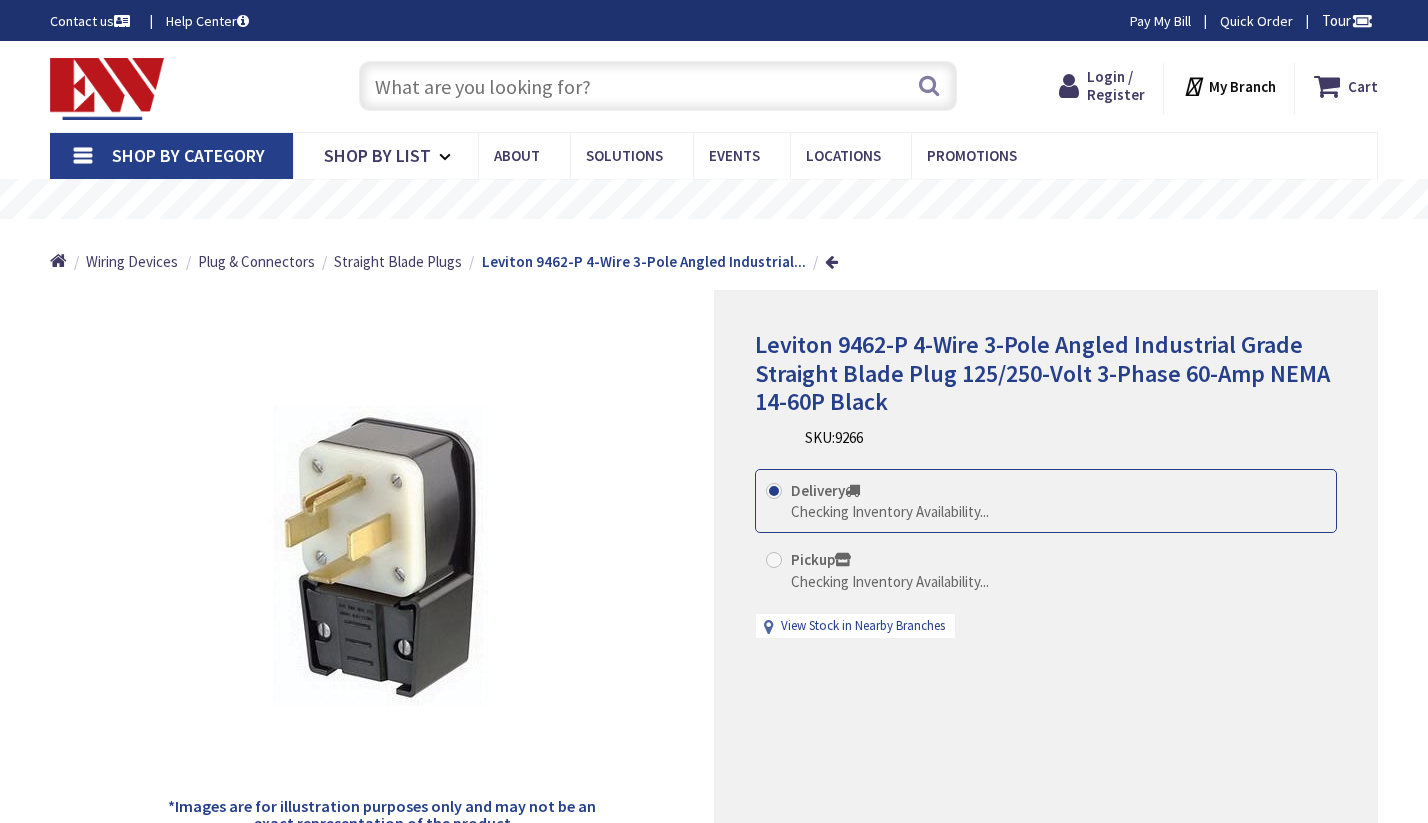 scroll, scrollTop: 0, scrollLeft: 0, axis: both 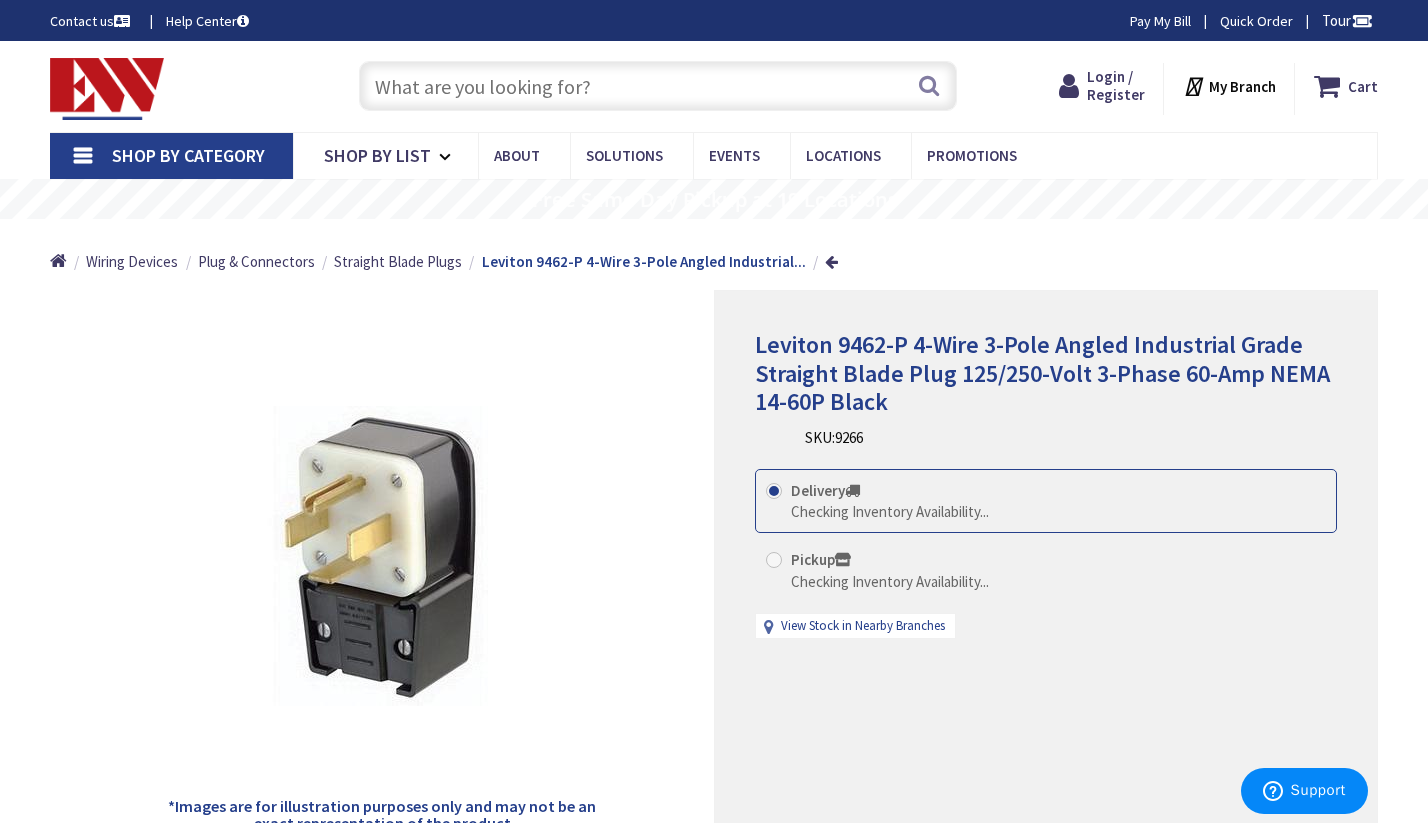 click on "Pickup
Checking Inventory Availability..." at bounding box center [877, 570] 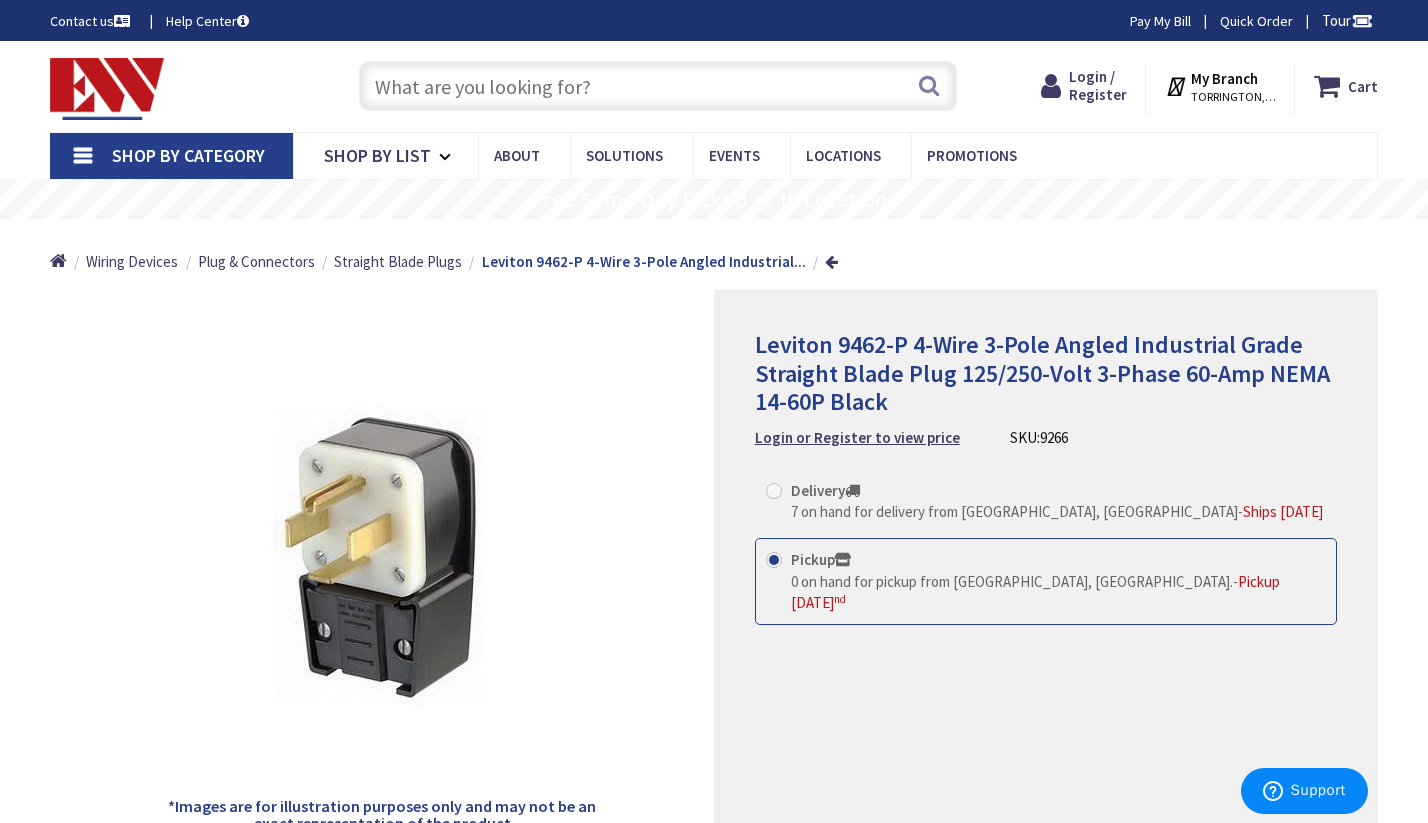 click on "My Branch" at bounding box center [1224, 78] 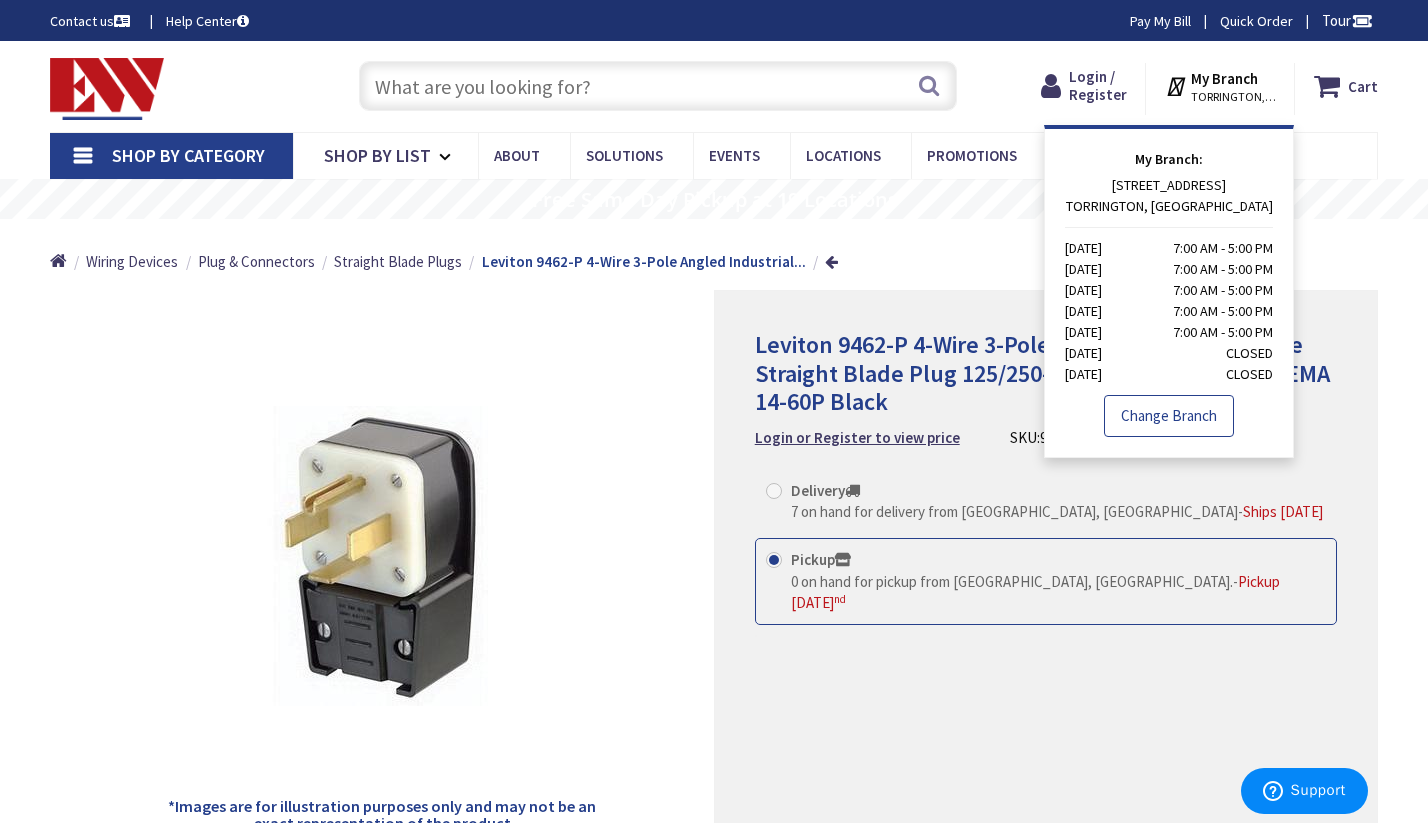 click on "Change Branch" at bounding box center [1169, 416] 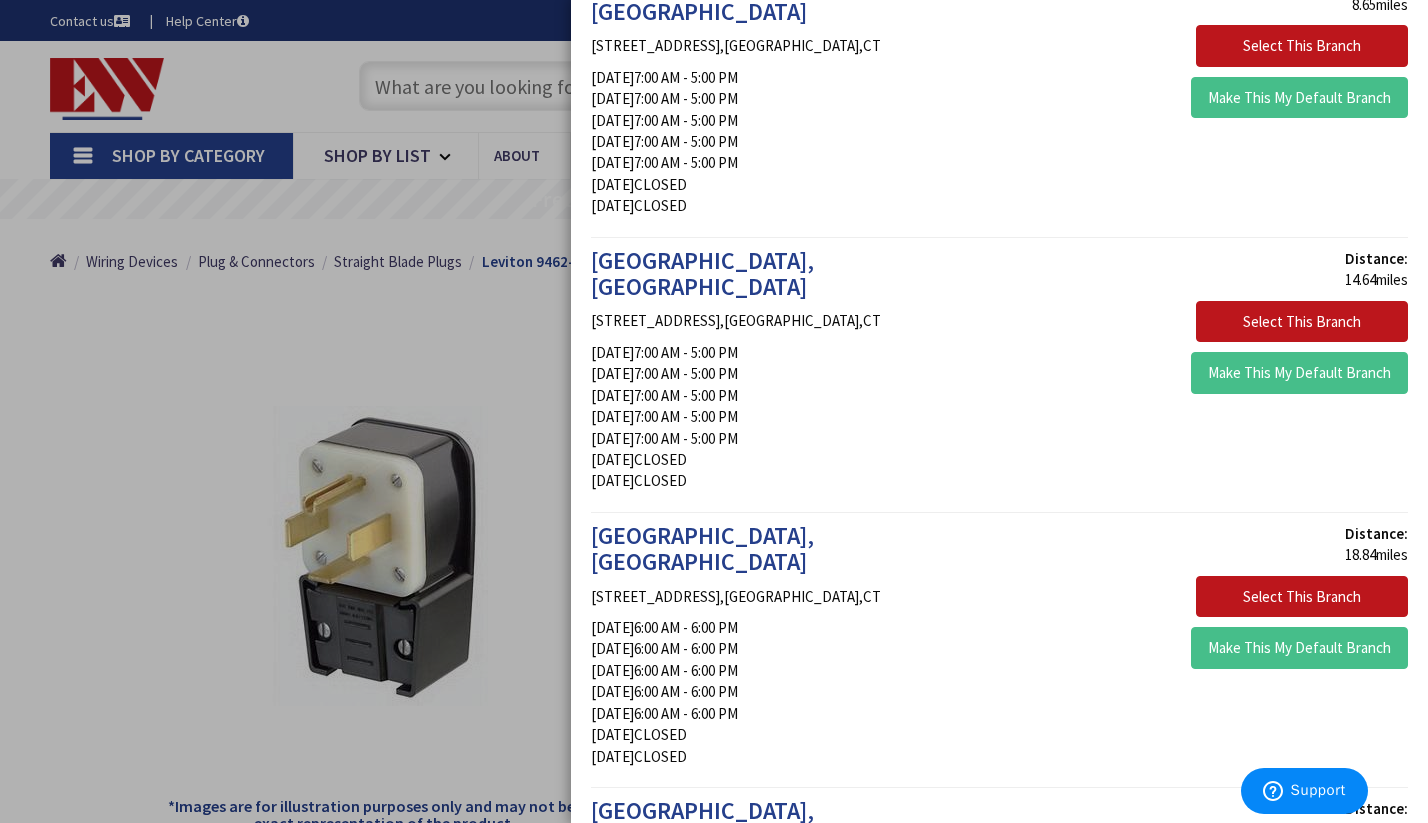 scroll, scrollTop: 1018, scrollLeft: 0, axis: vertical 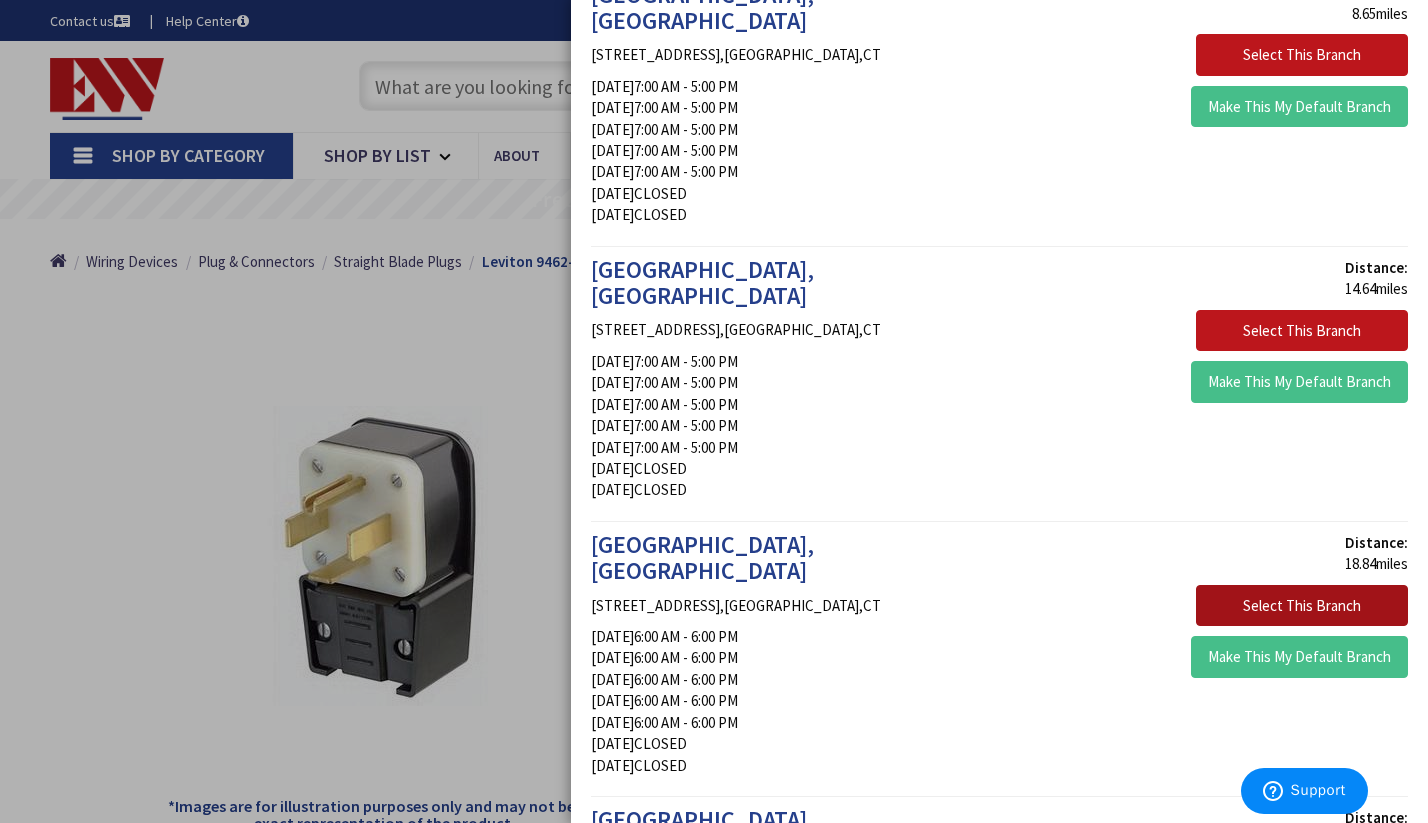 click on "Select This Branch" at bounding box center [1302, 606] 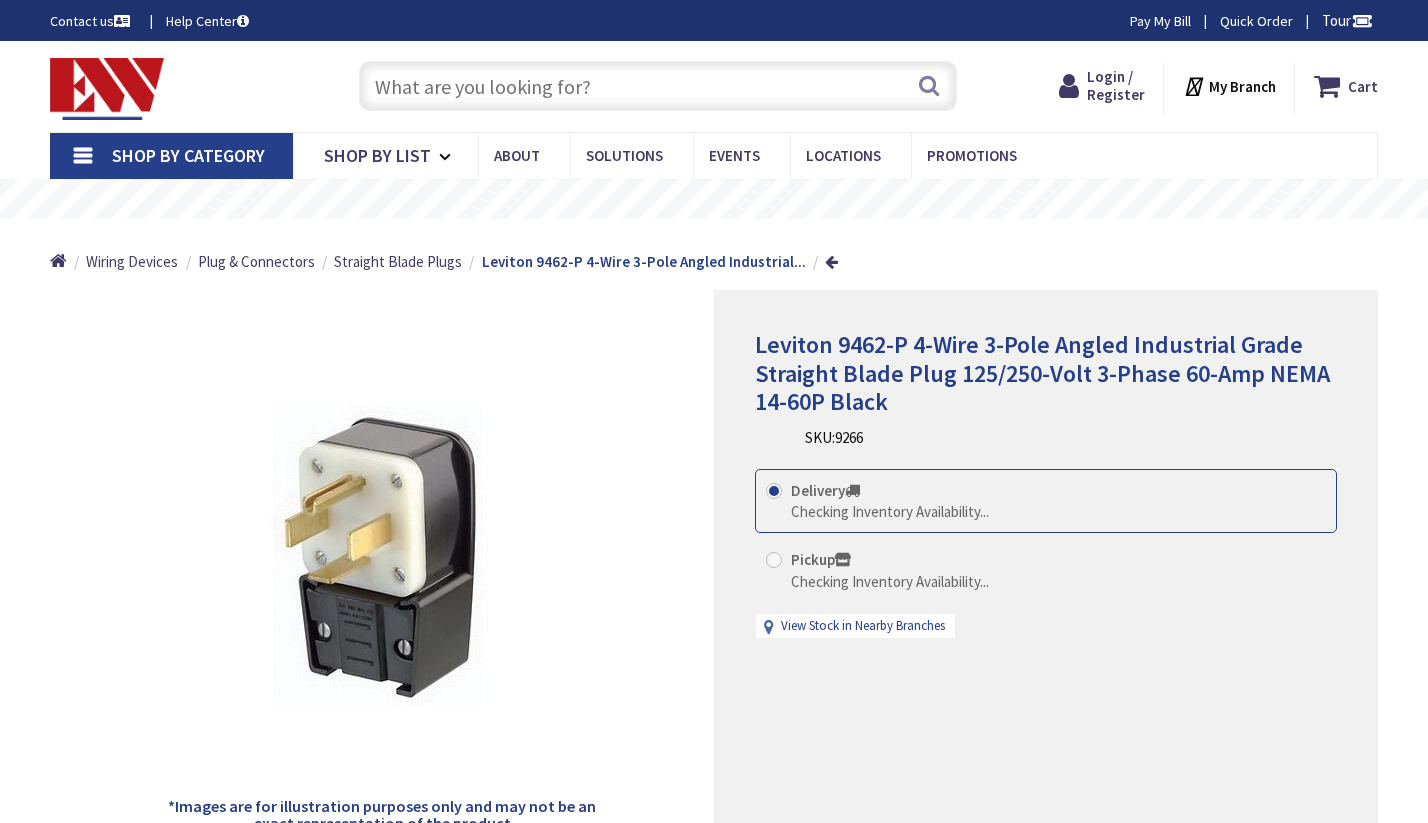 scroll, scrollTop: 0, scrollLeft: 0, axis: both 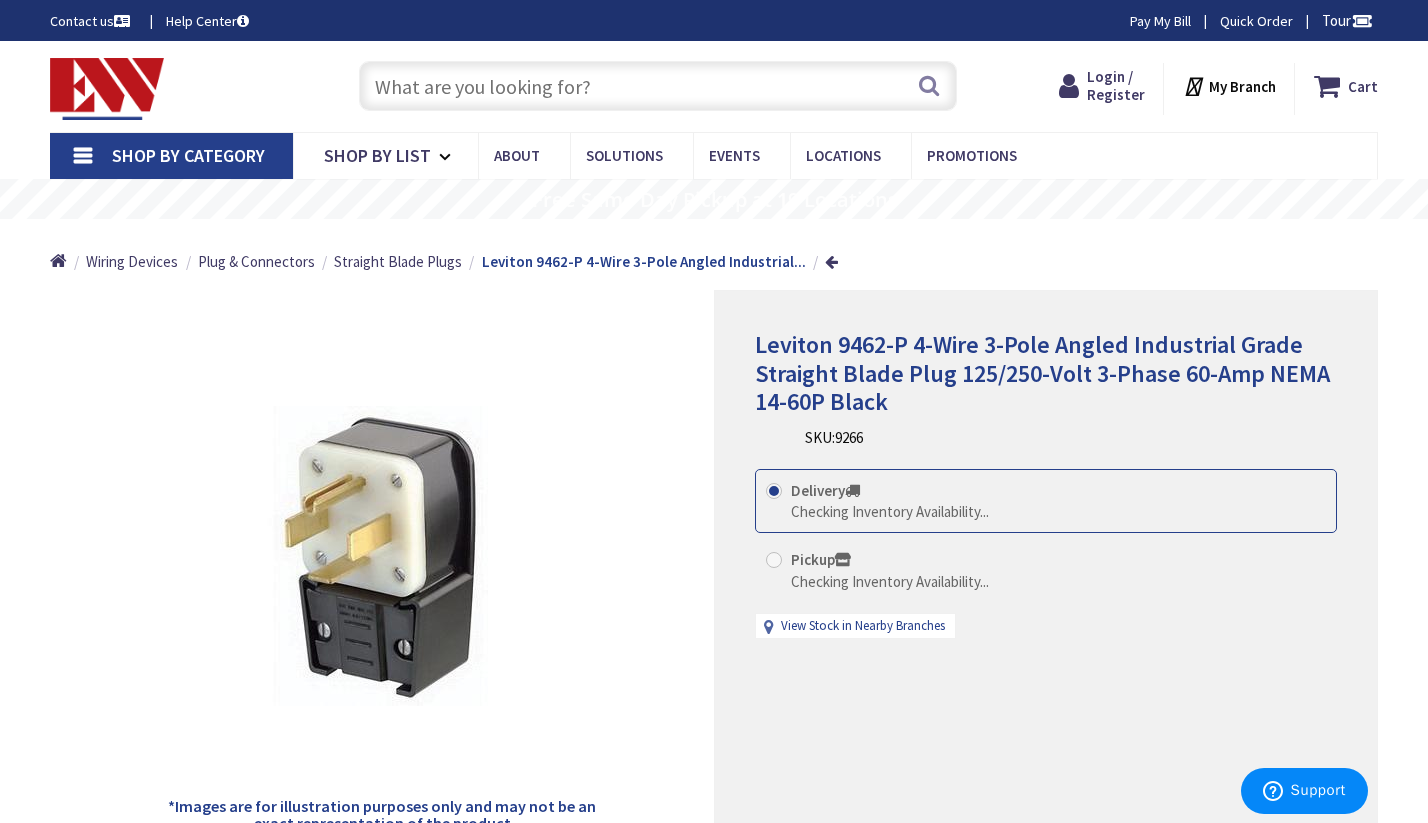 click at bounding box center (774, 560) 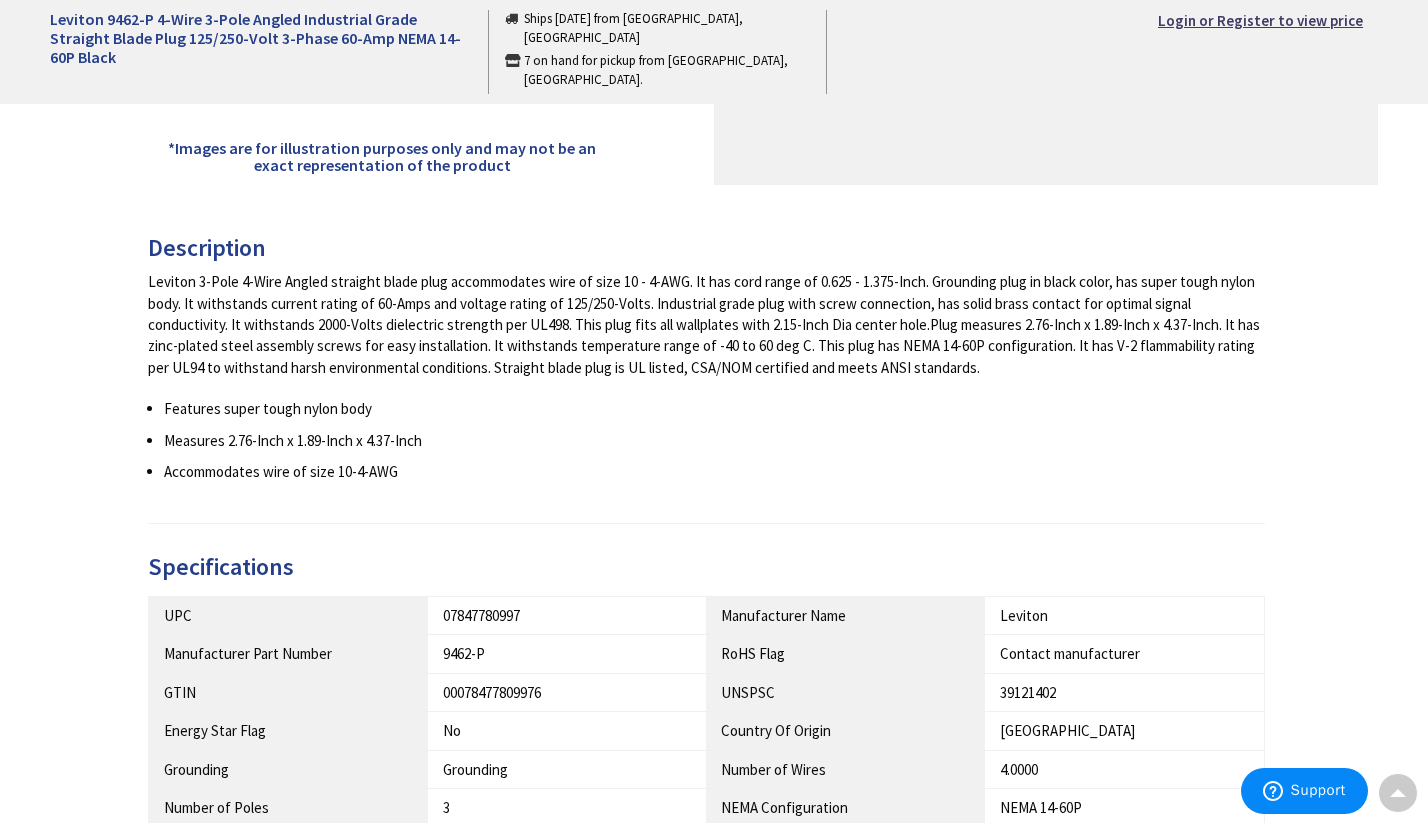 scroll, scrollTop: 0, scrollLeft: 0, axis: both 